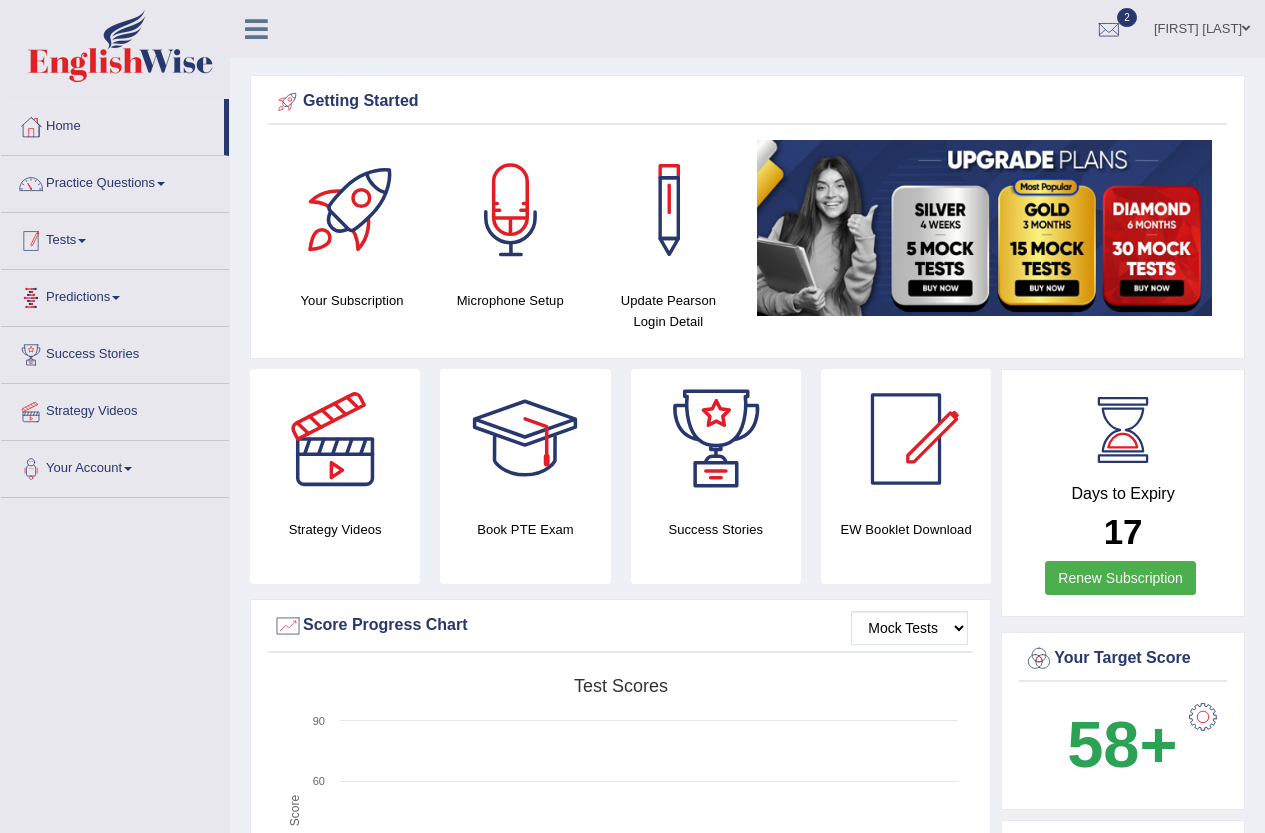 scroll, scrollTop: 0, scrollLeft: 0, axis: both 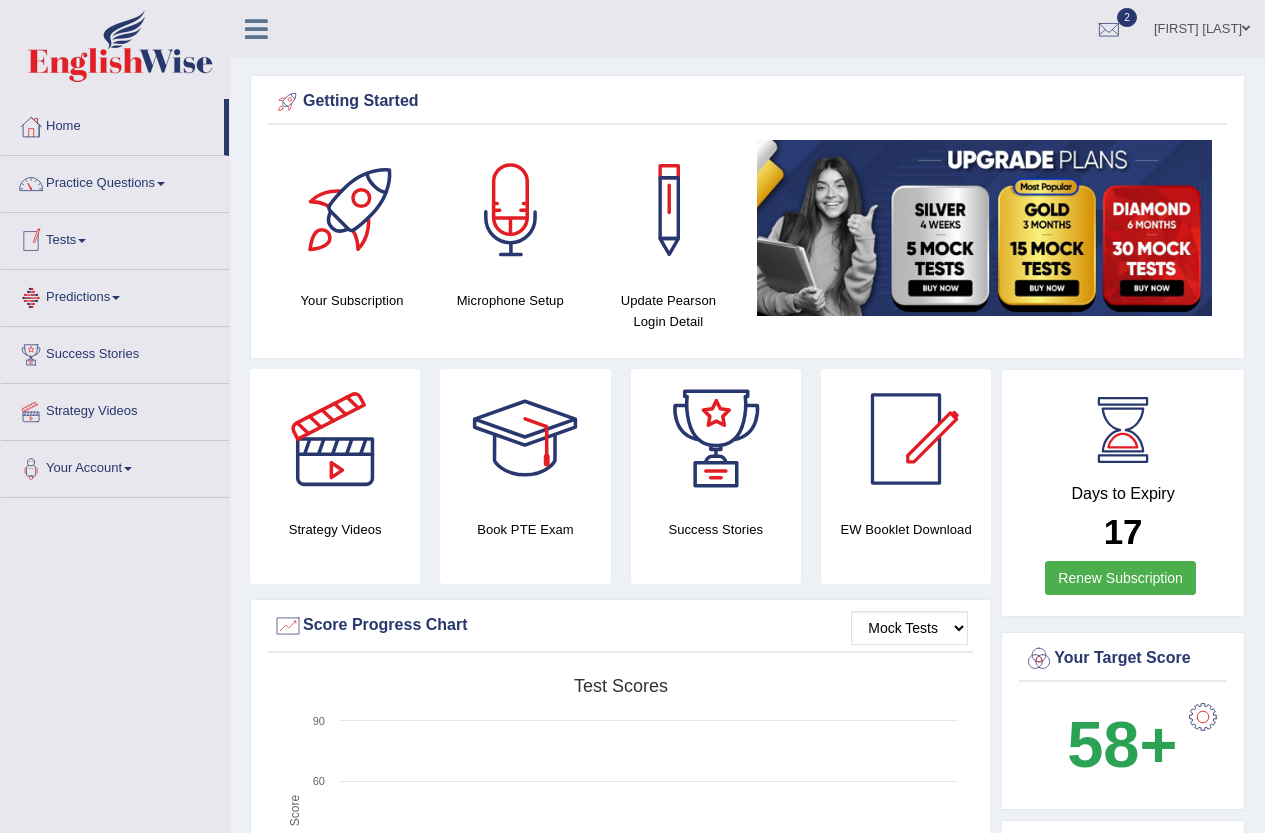 click on "Tests" at bounding box center [115, 238] 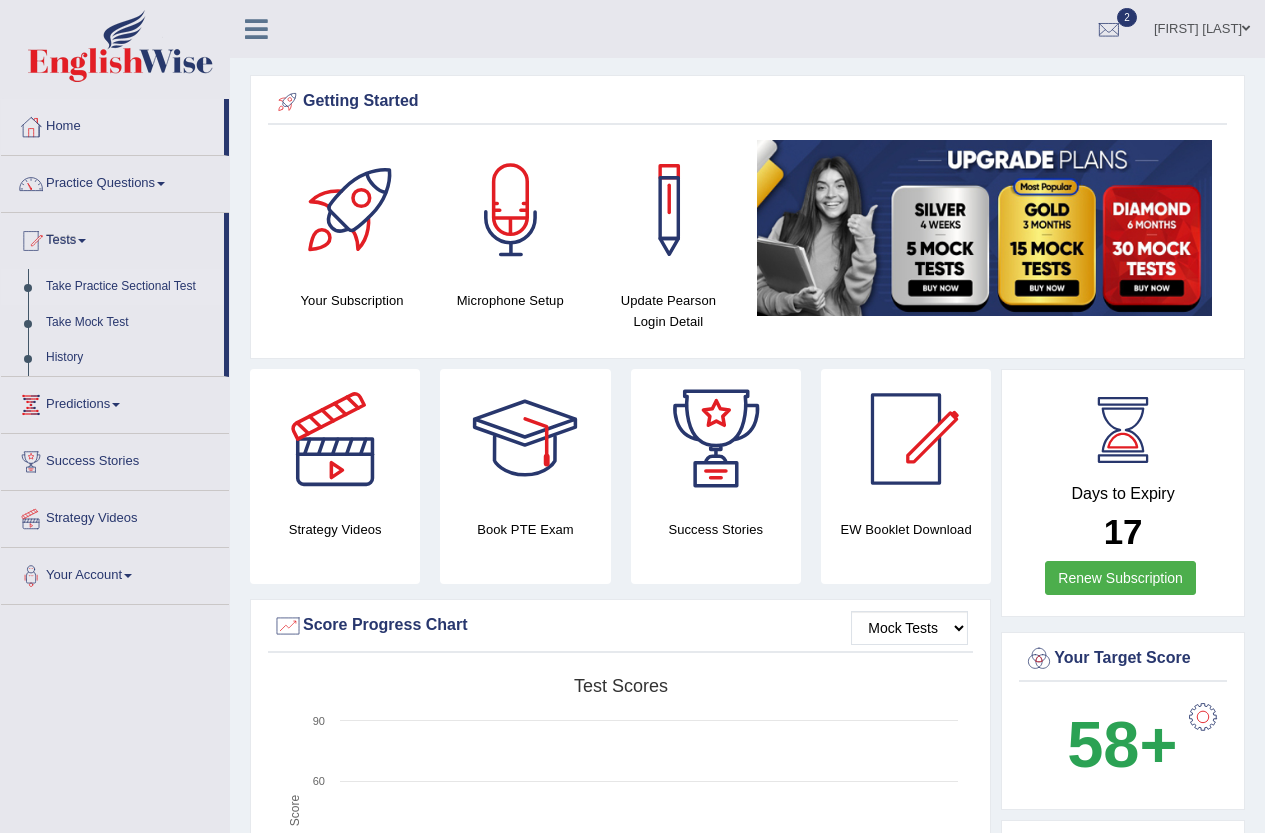 click on "Take Practice Sectional Test" at bounding box center [130, 287] 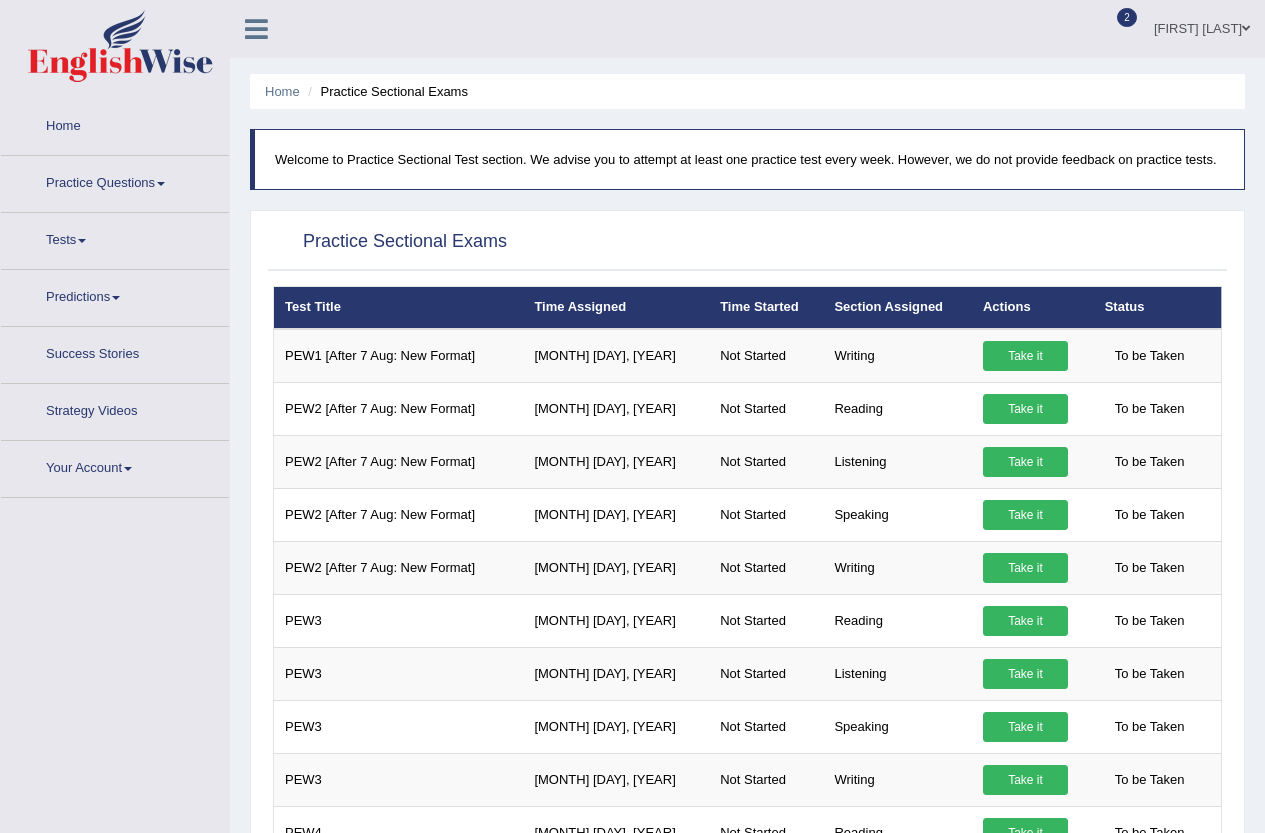 scroll, scrollTop: 0, scrollLeft: 0, axis: both 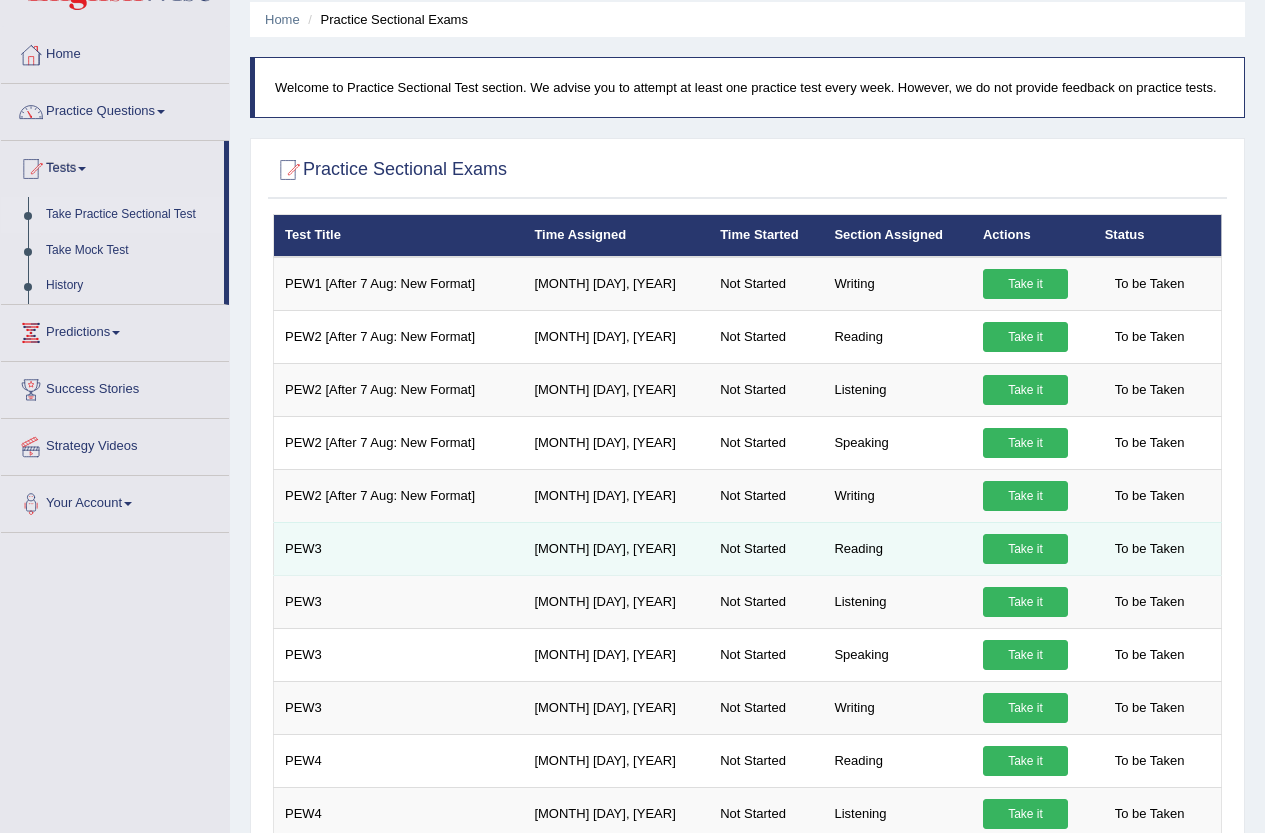 click on "Take it" at bounding box center (1025, 549) 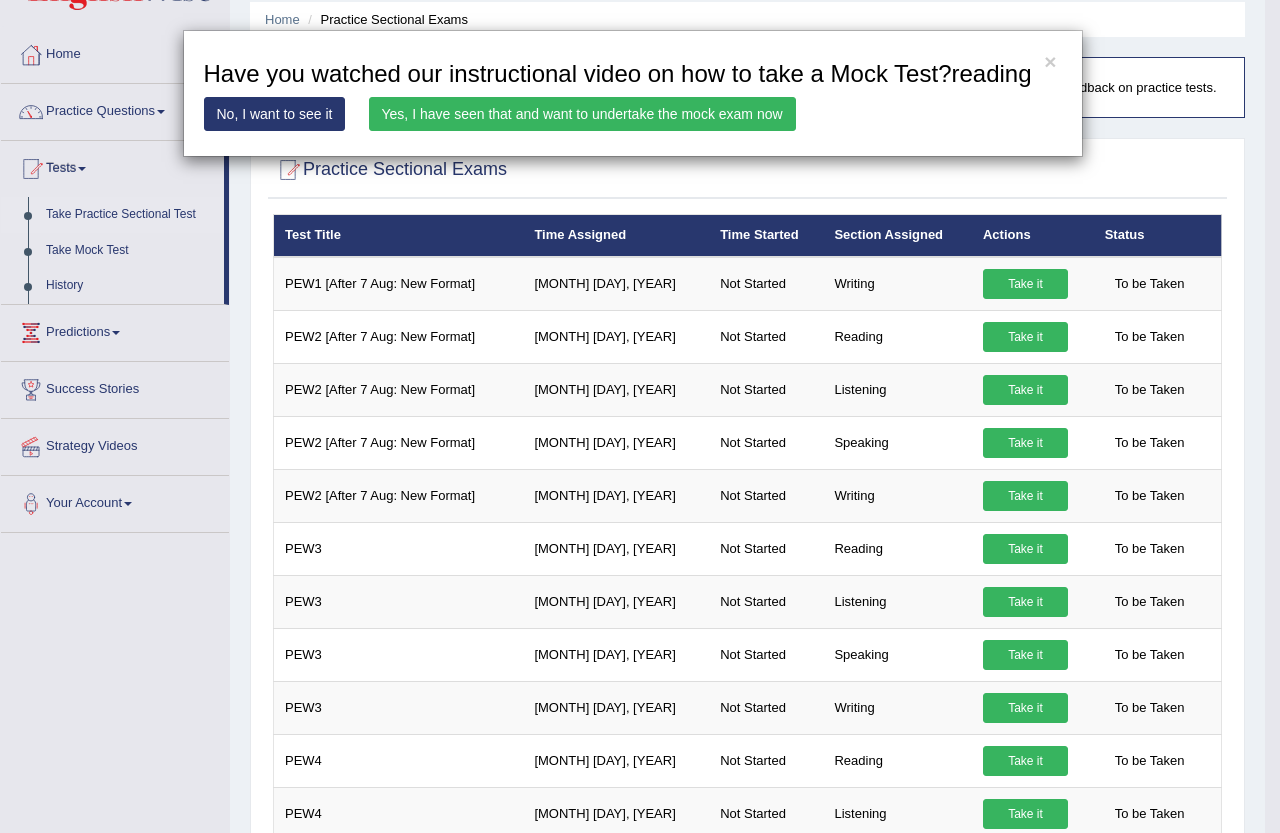 click on "Yes, I have seen that and want to undertake the mock exam now" at bounding box center (582, 114) 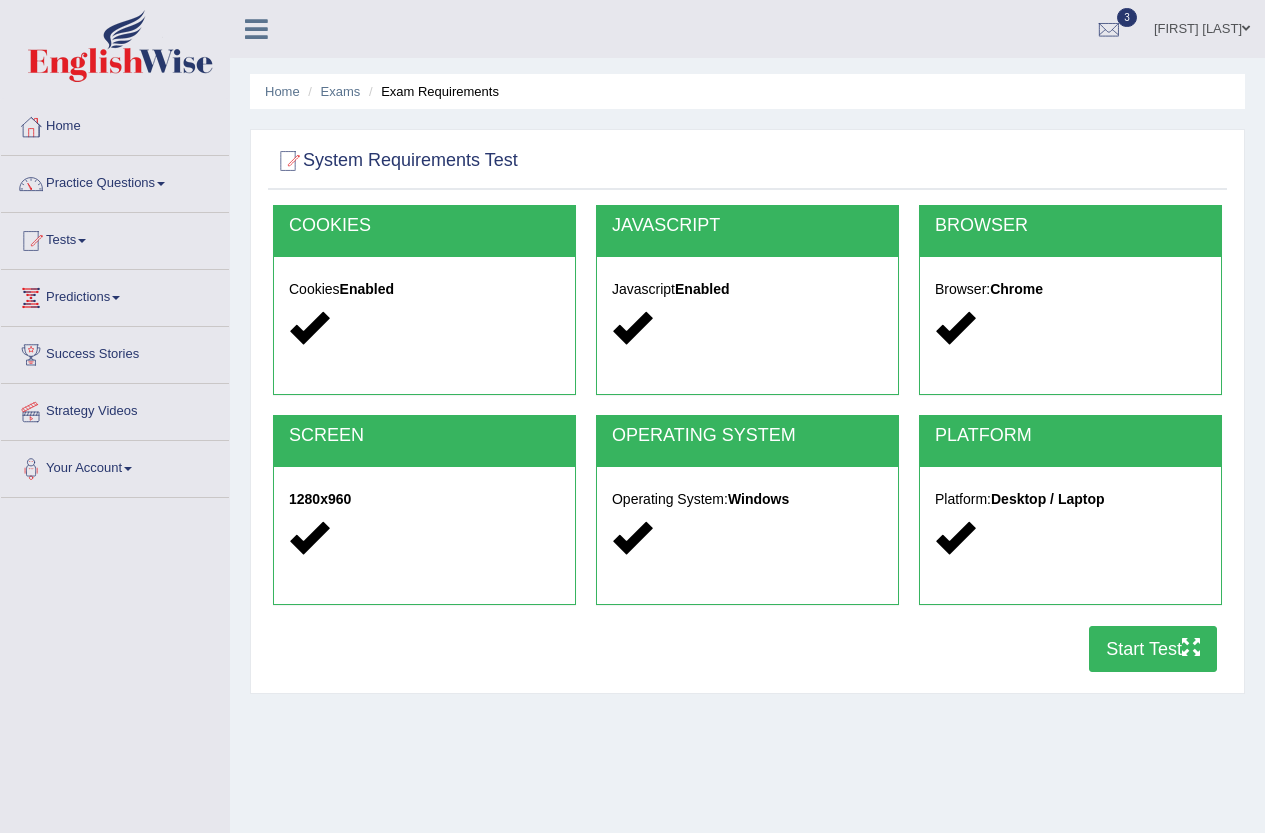 scroll, scrollTop: 0, scrollLeft: 0, axis: both 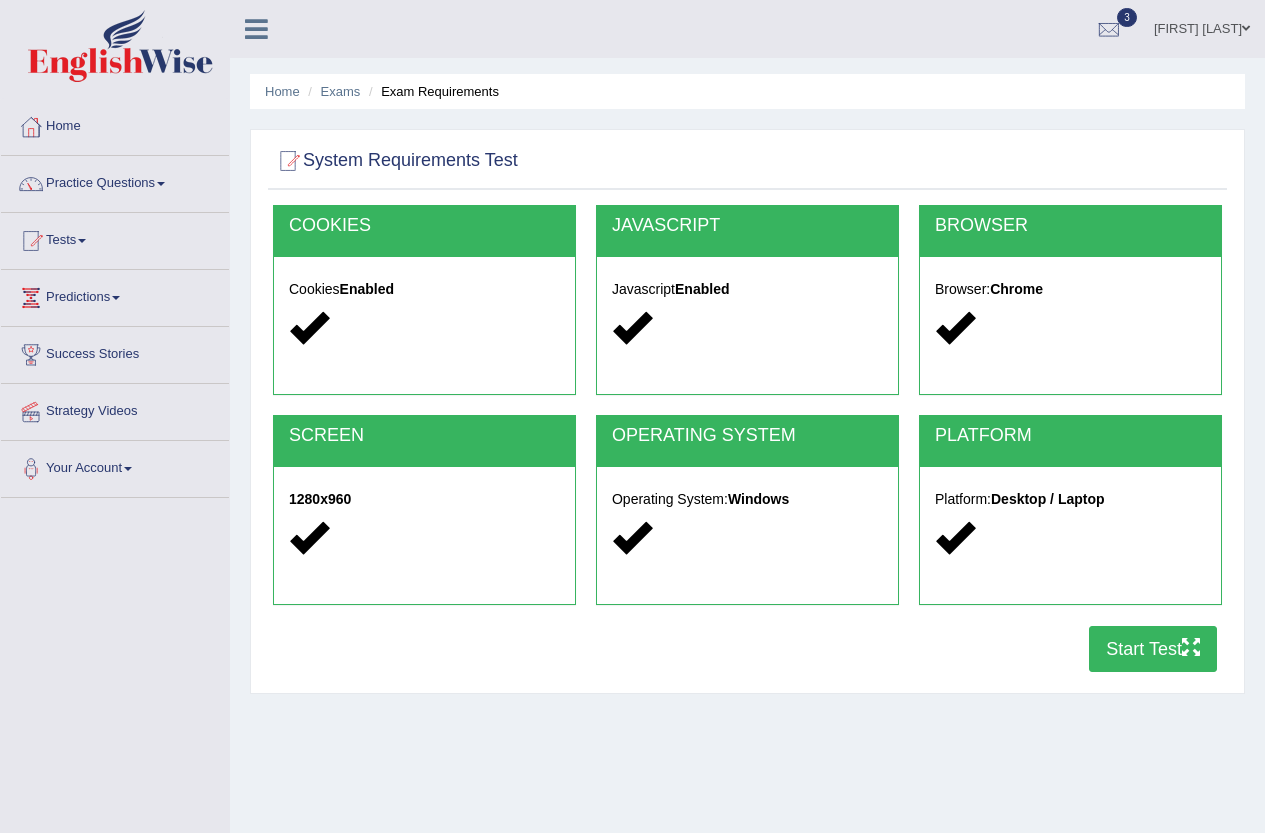 click on "Start Test" at bounding box center [1153, 649] 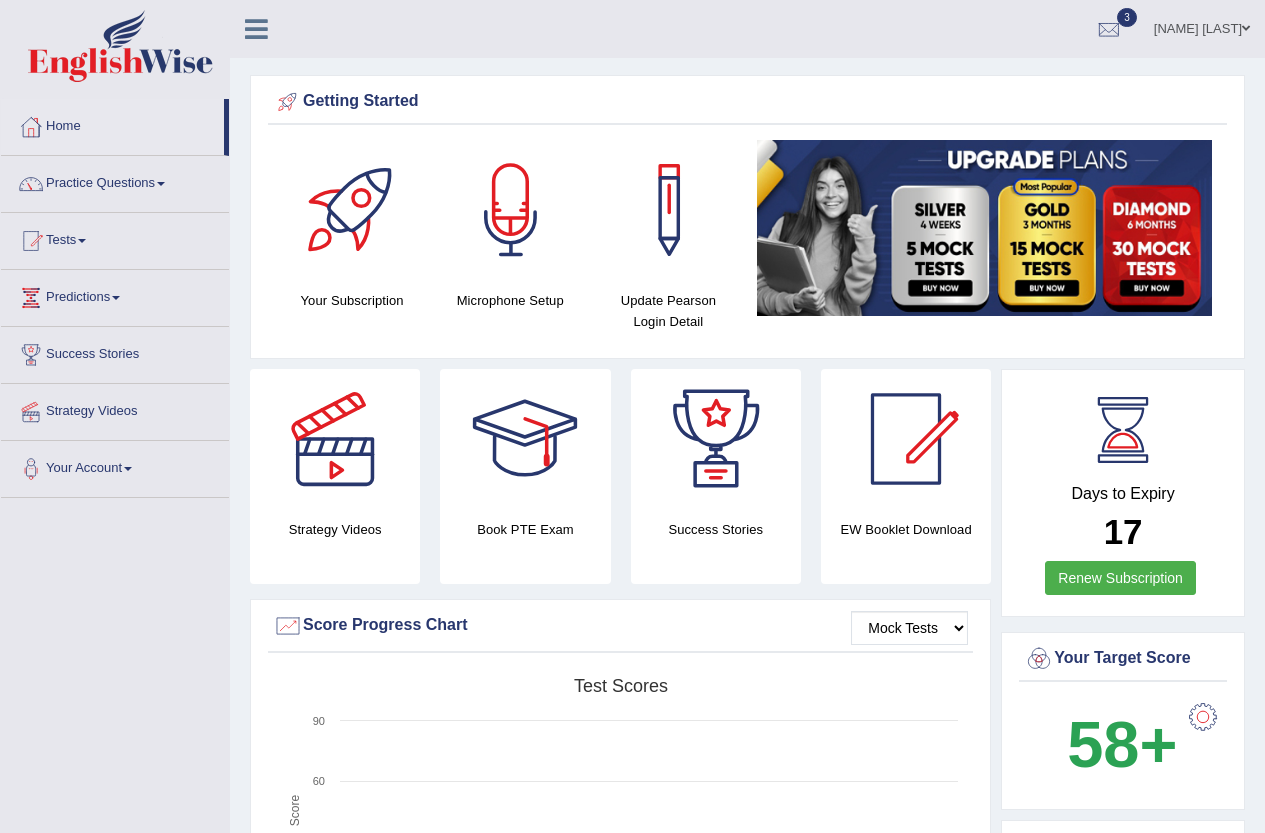 scroll, scrollTop: 0, scrollLeft: 0, axis: both 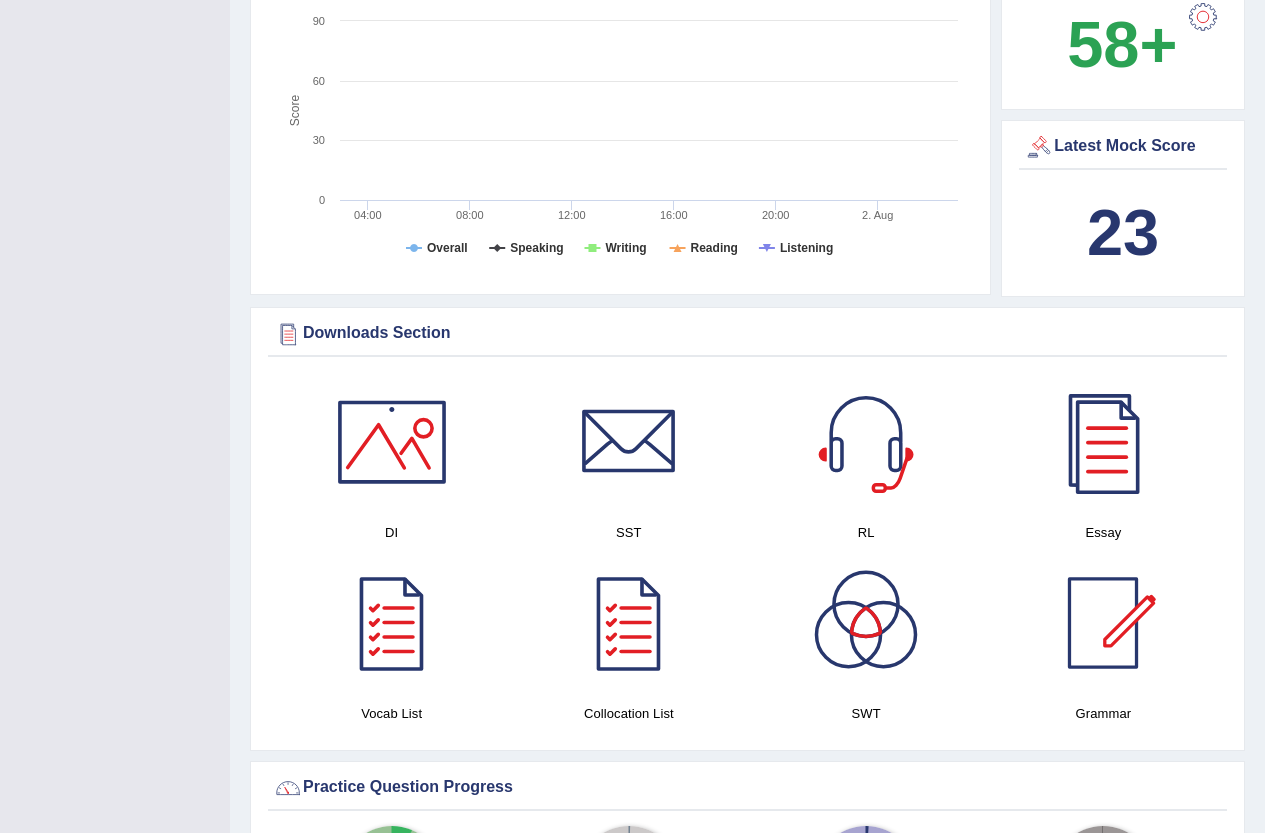 click on "Latest Mock Score" at bounding box center (1123, 147) 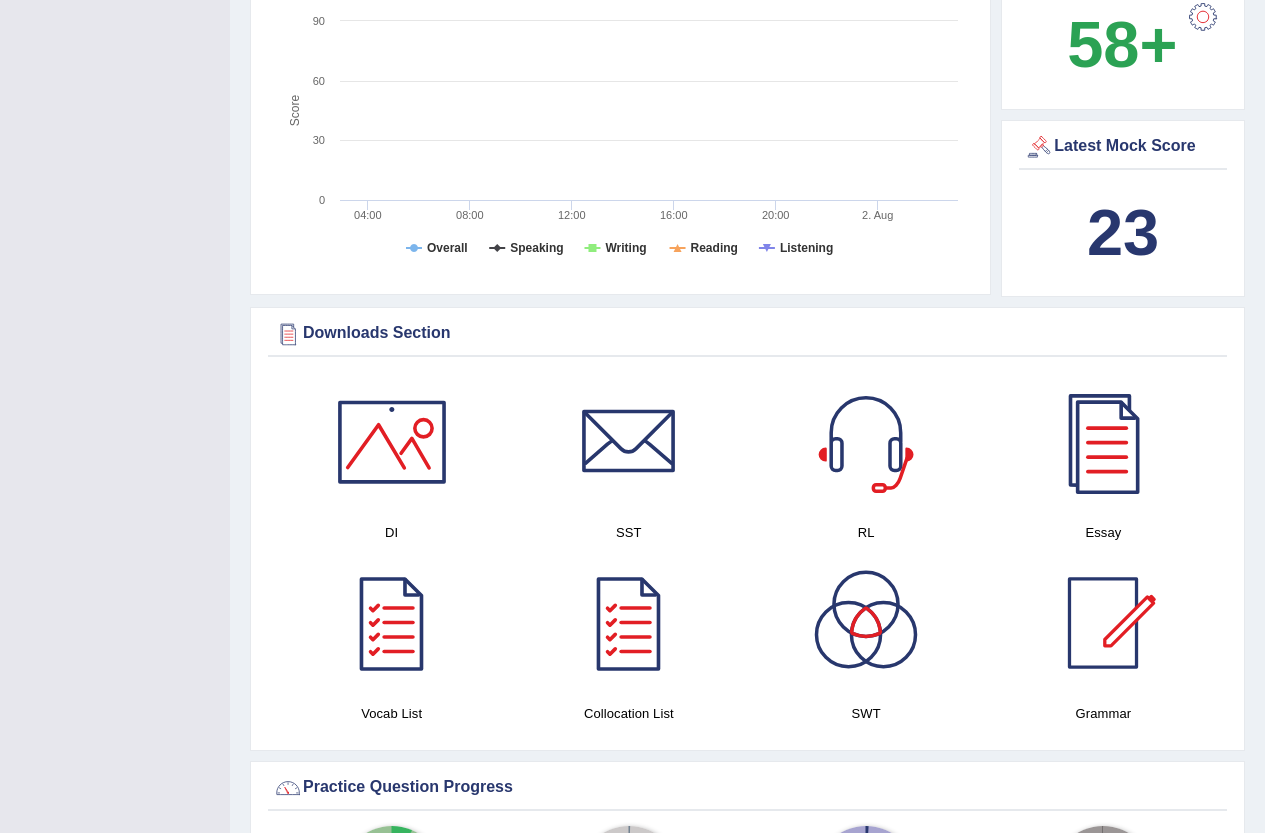 click on "23" at bounding box center (1123, 232) 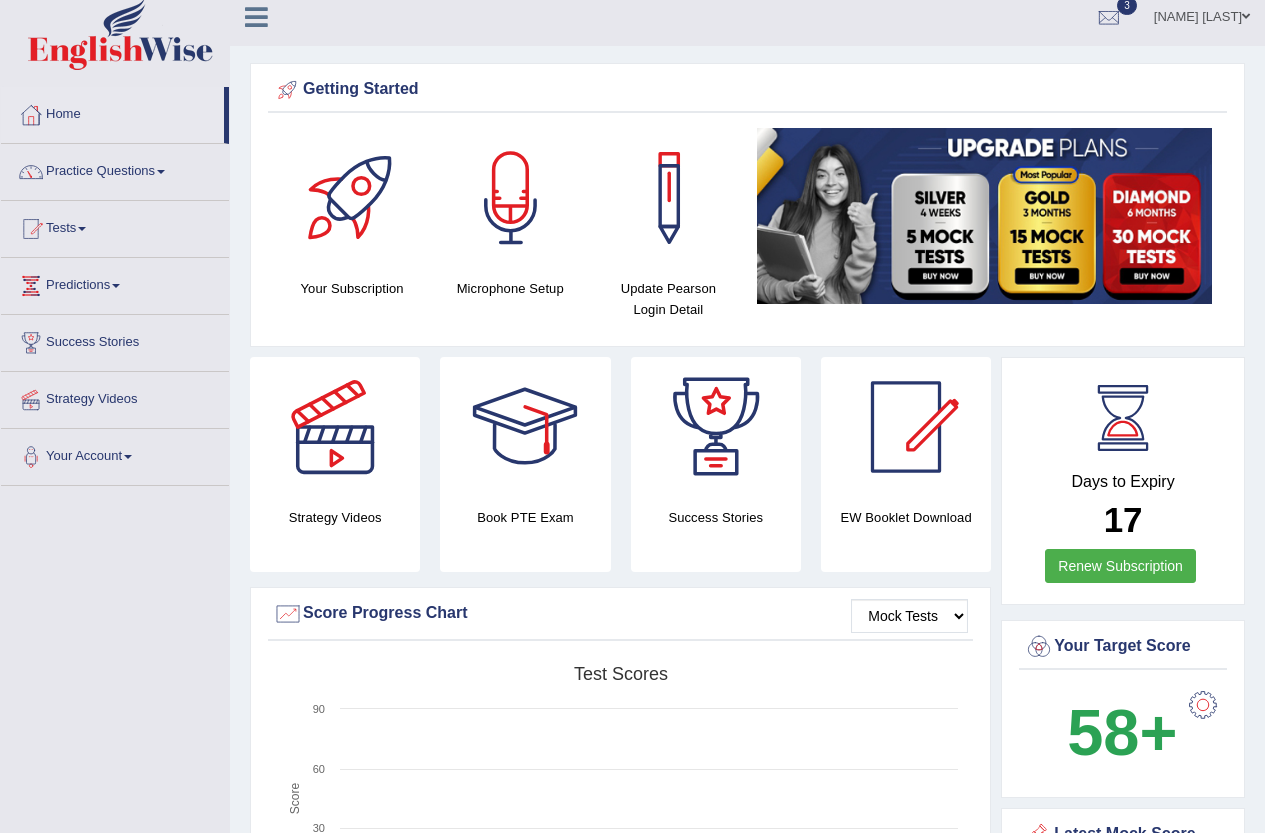 scroll, scrollTop: 0, scrollLeft: 0, axis: both 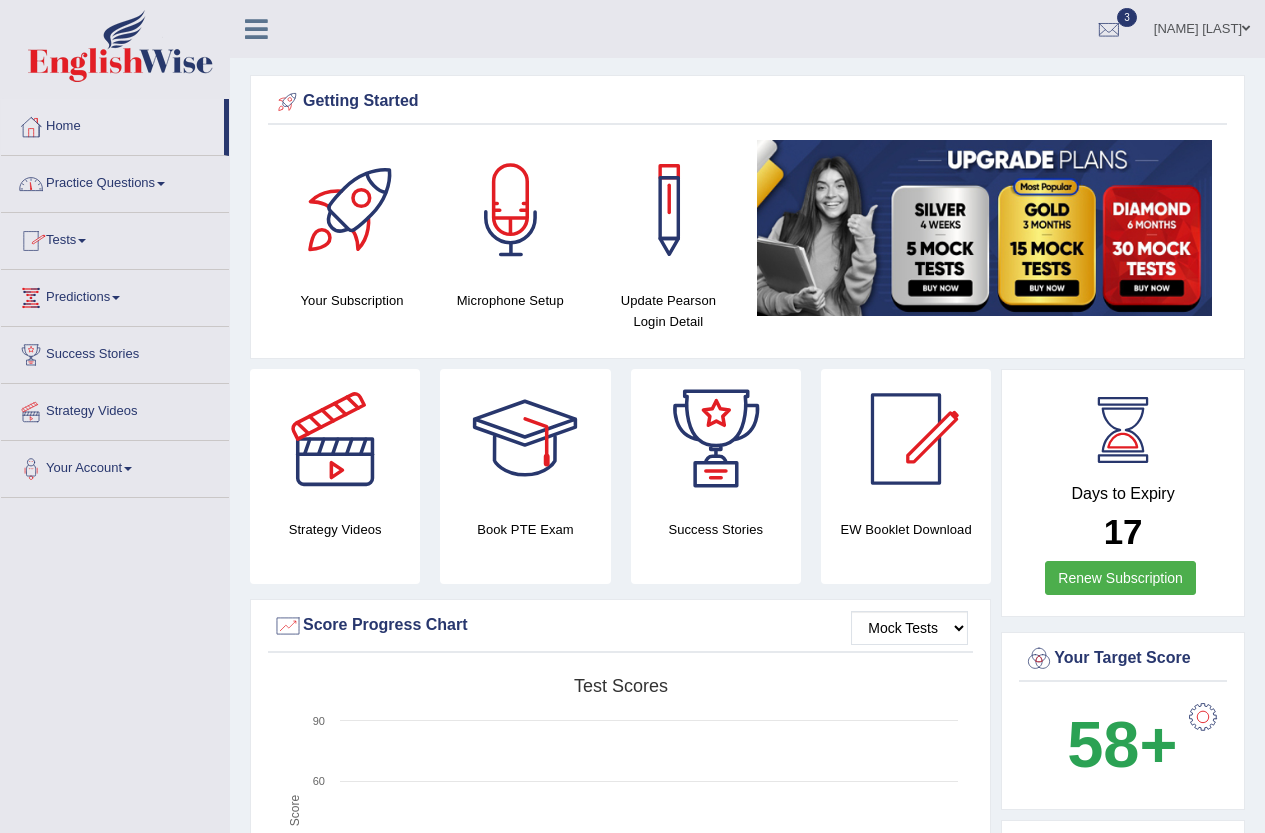 click on "Practice Questions" at bounding box center [115, 181] 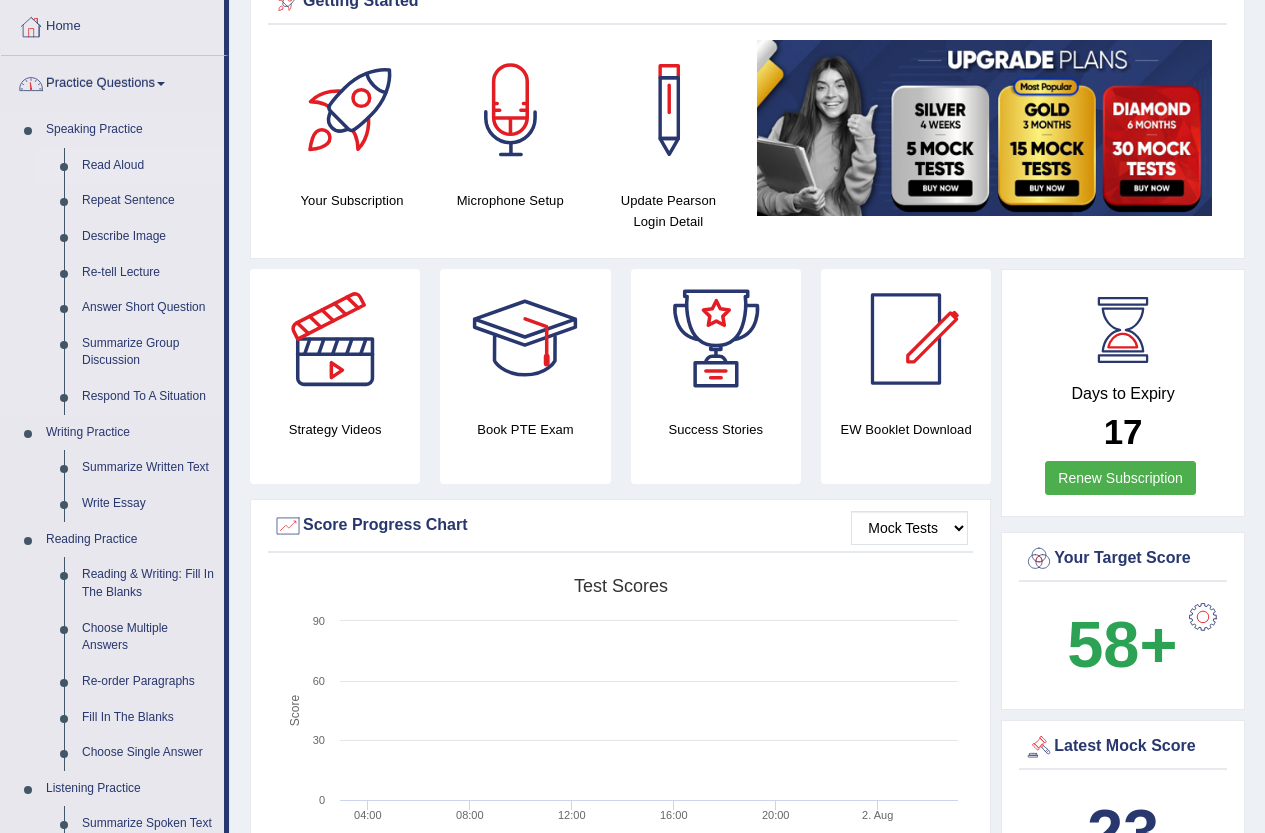 scroll, scrollTop: 0, scrollLeft: 0, axis: both 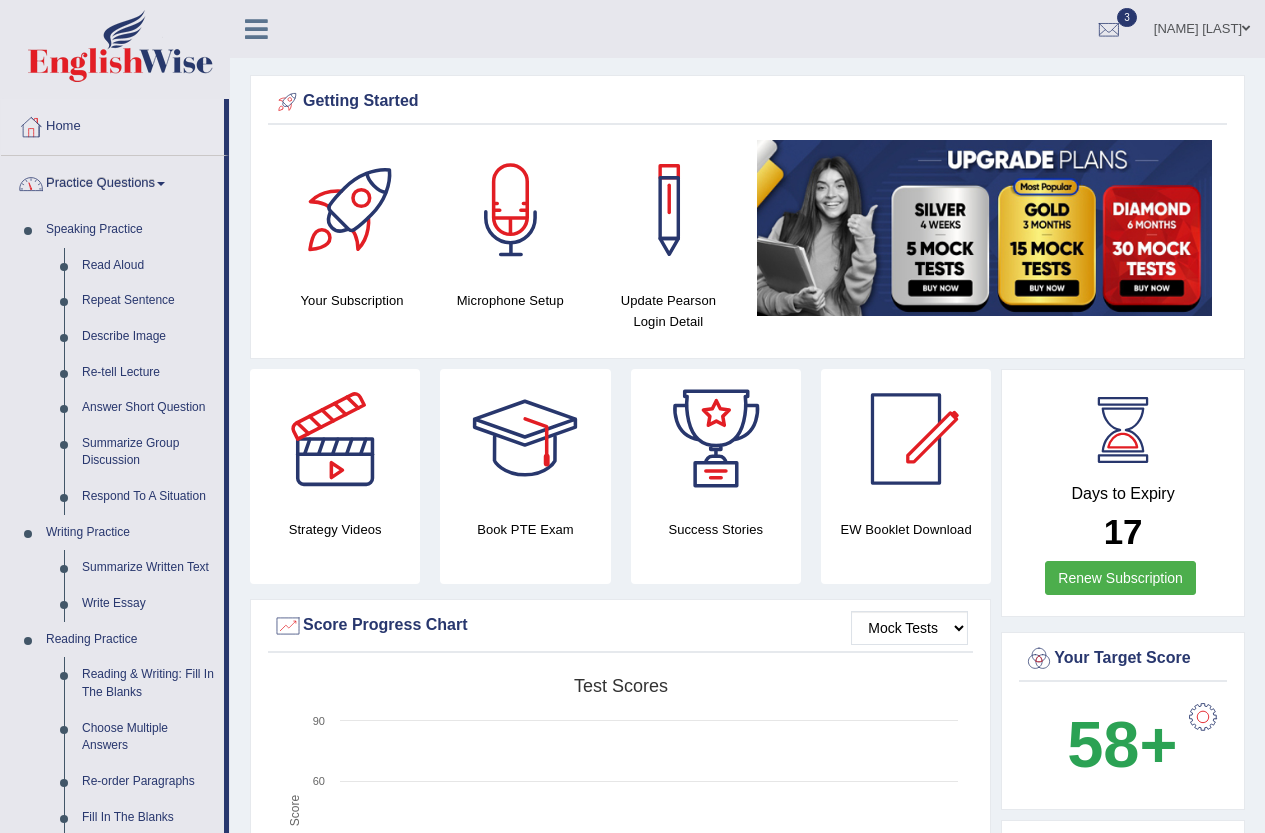 click on "Practice Questions" at bounding box center (112, 181) 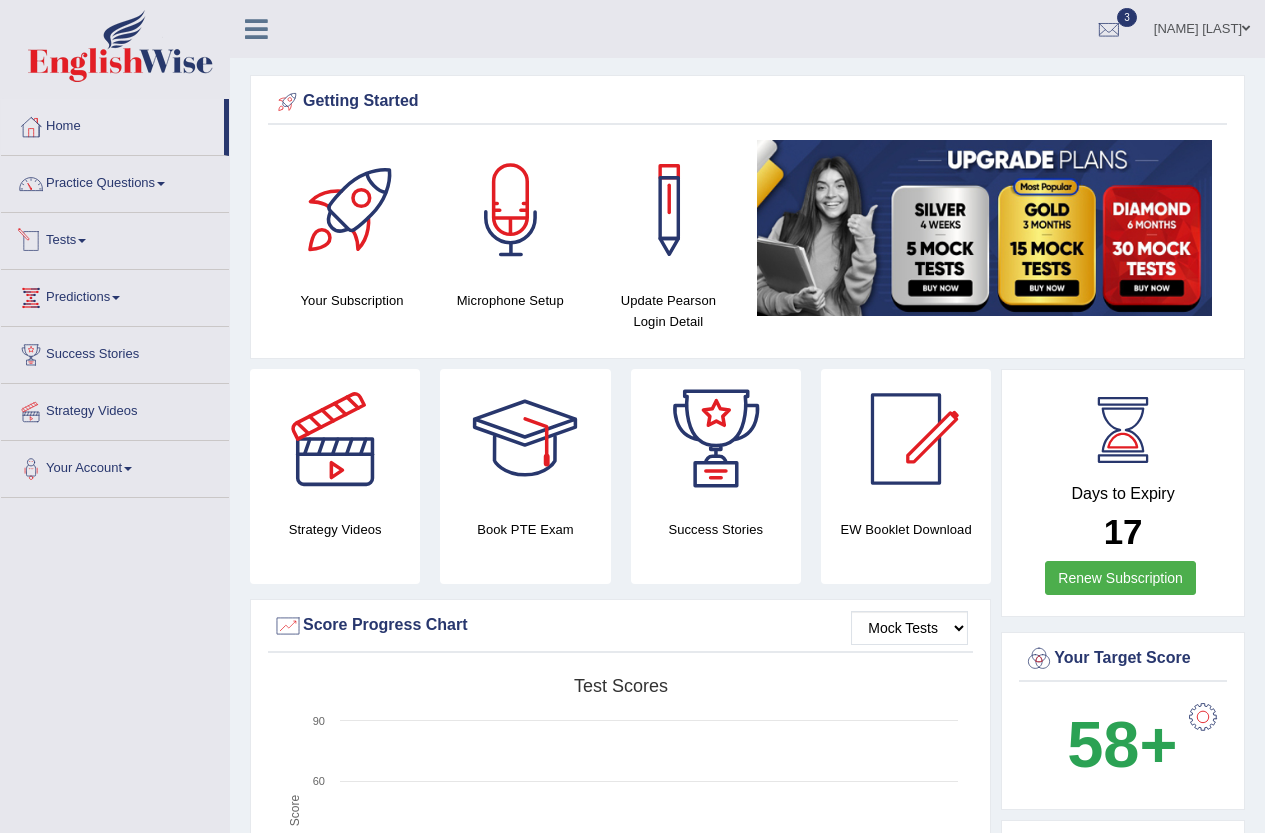 click on "Tests" at bounding box center (115, 238) 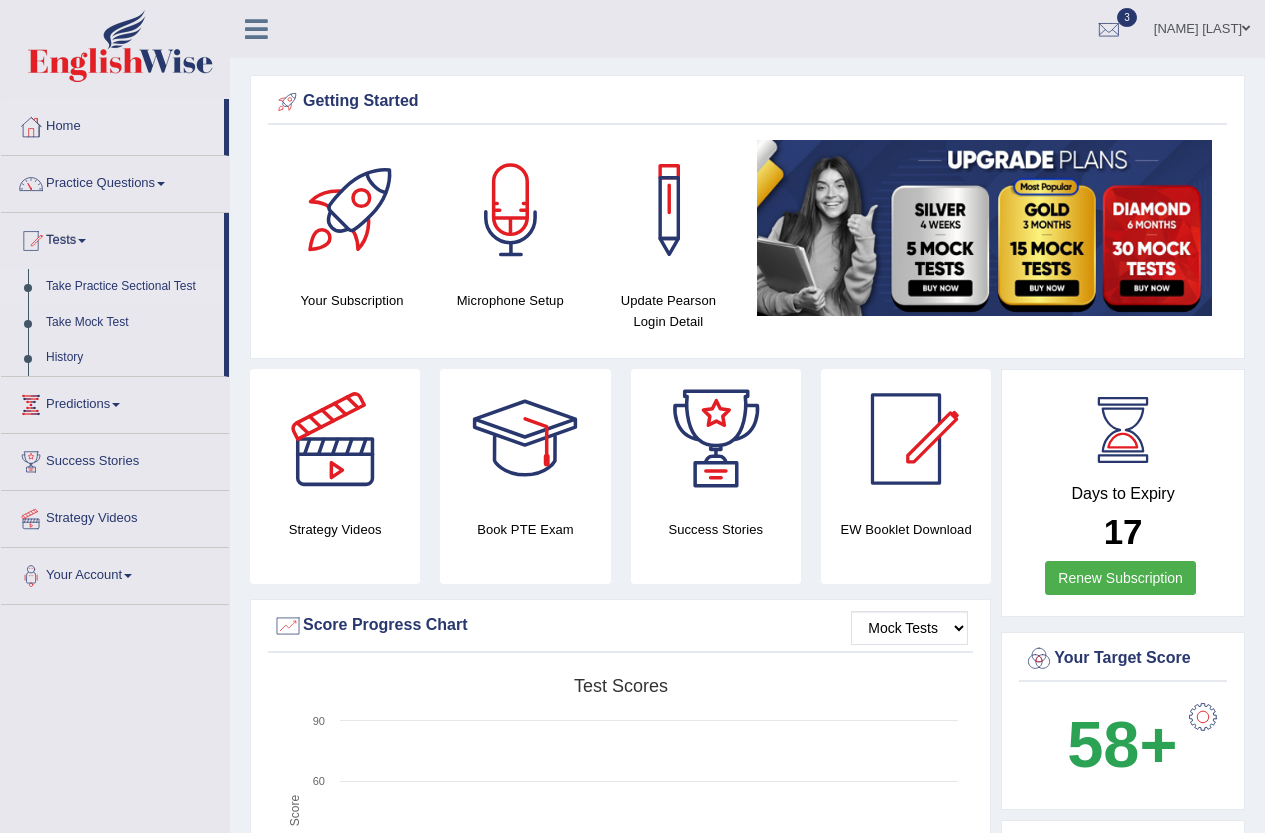 click on "Take Practice Sectional Test" at bounding box center [130, 287] 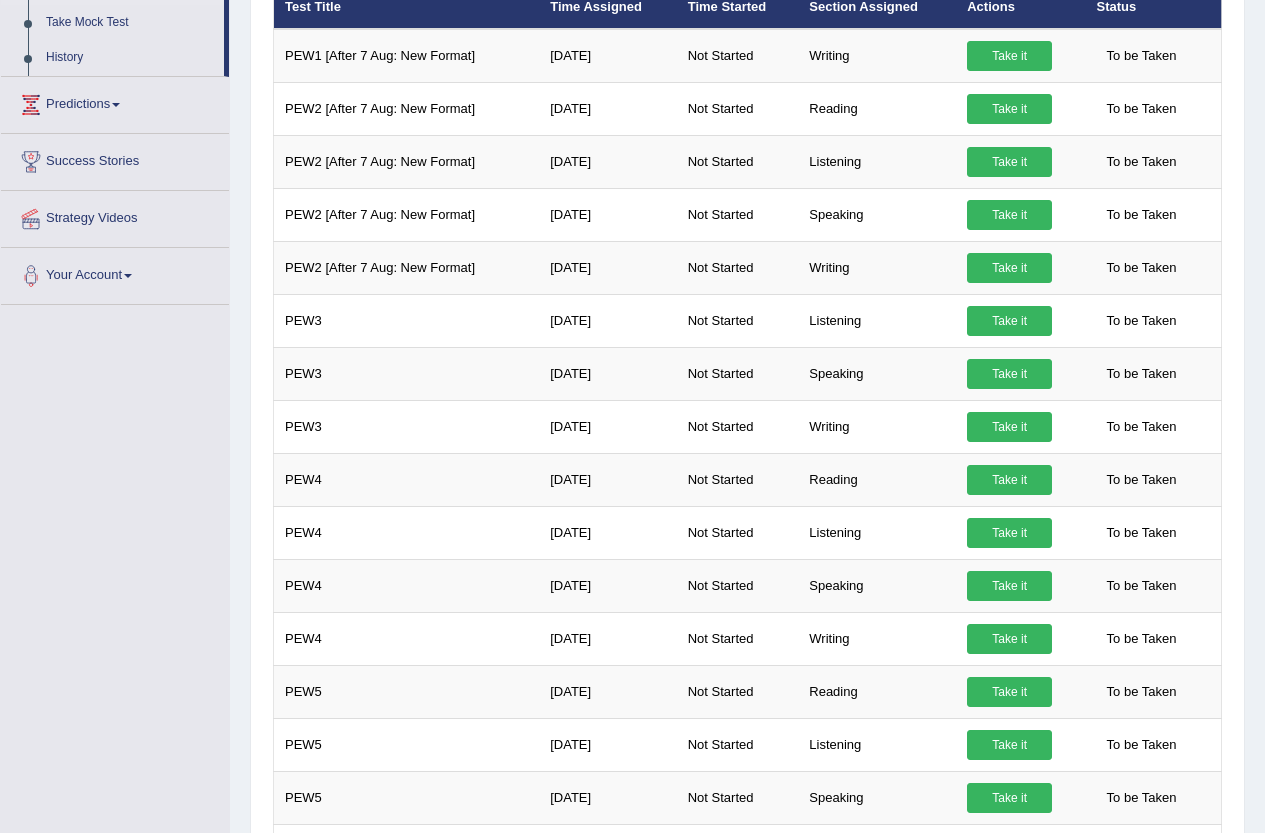 scroll, scrollTop: 1719, scrollLeft: 0, axis: vertical 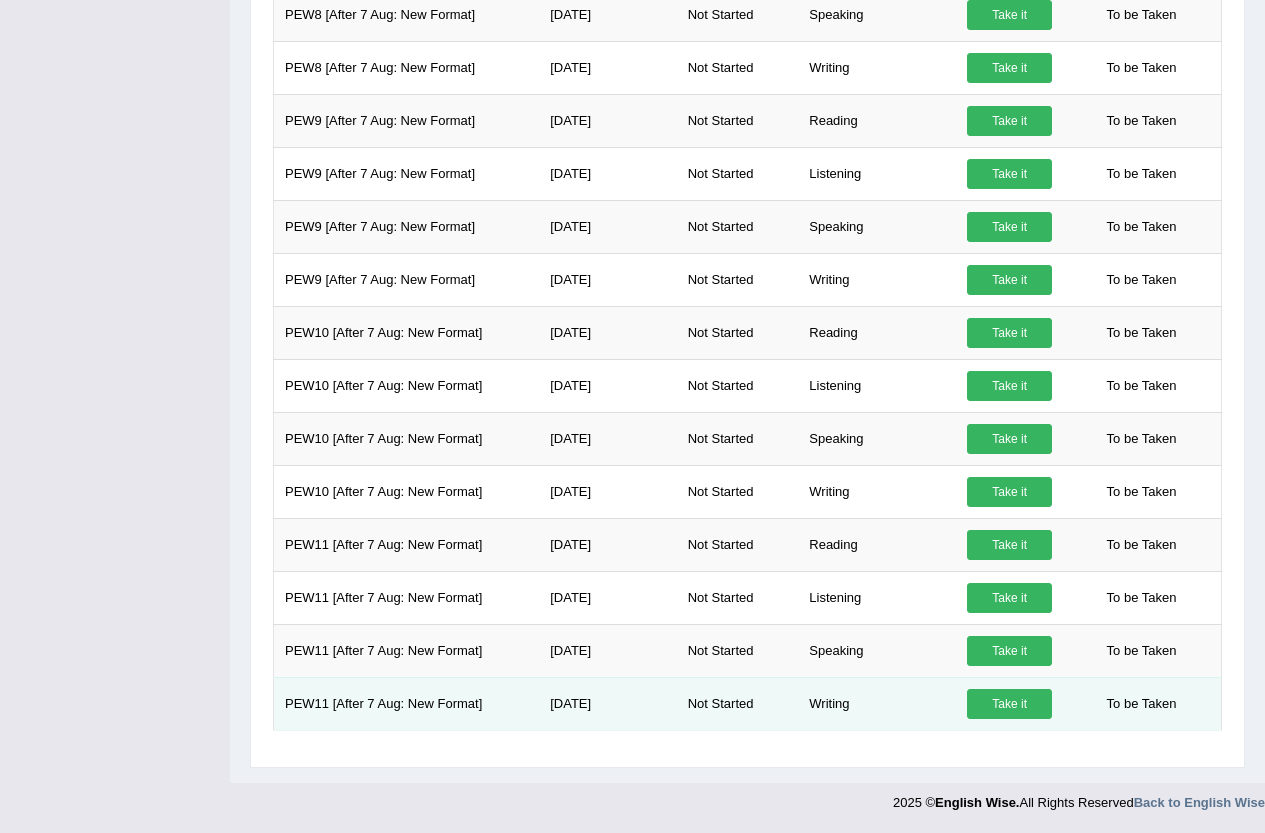 click on "Take it" at bounding box center (1009, 704) 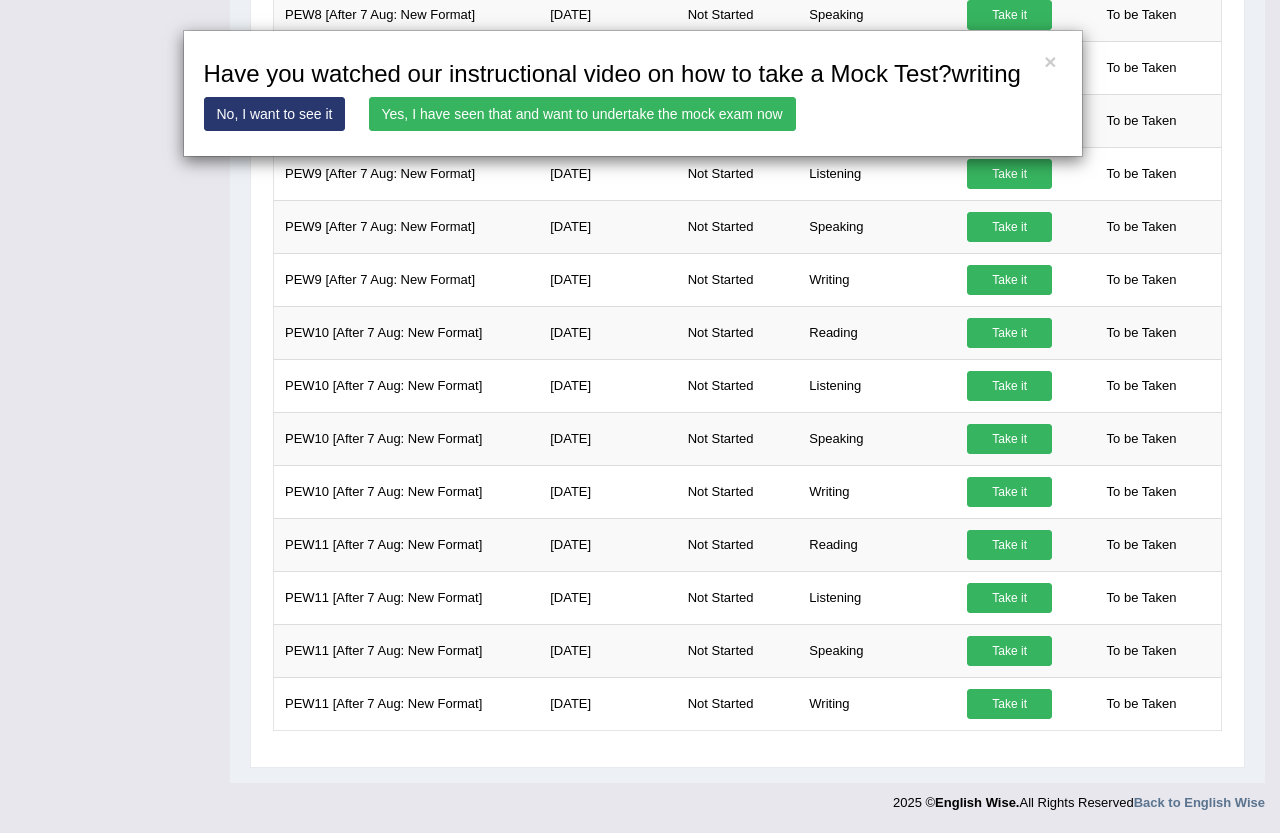 click on "Yes, I have seen that and want to undertake the mock exam now" at bounding box center [582, 114] 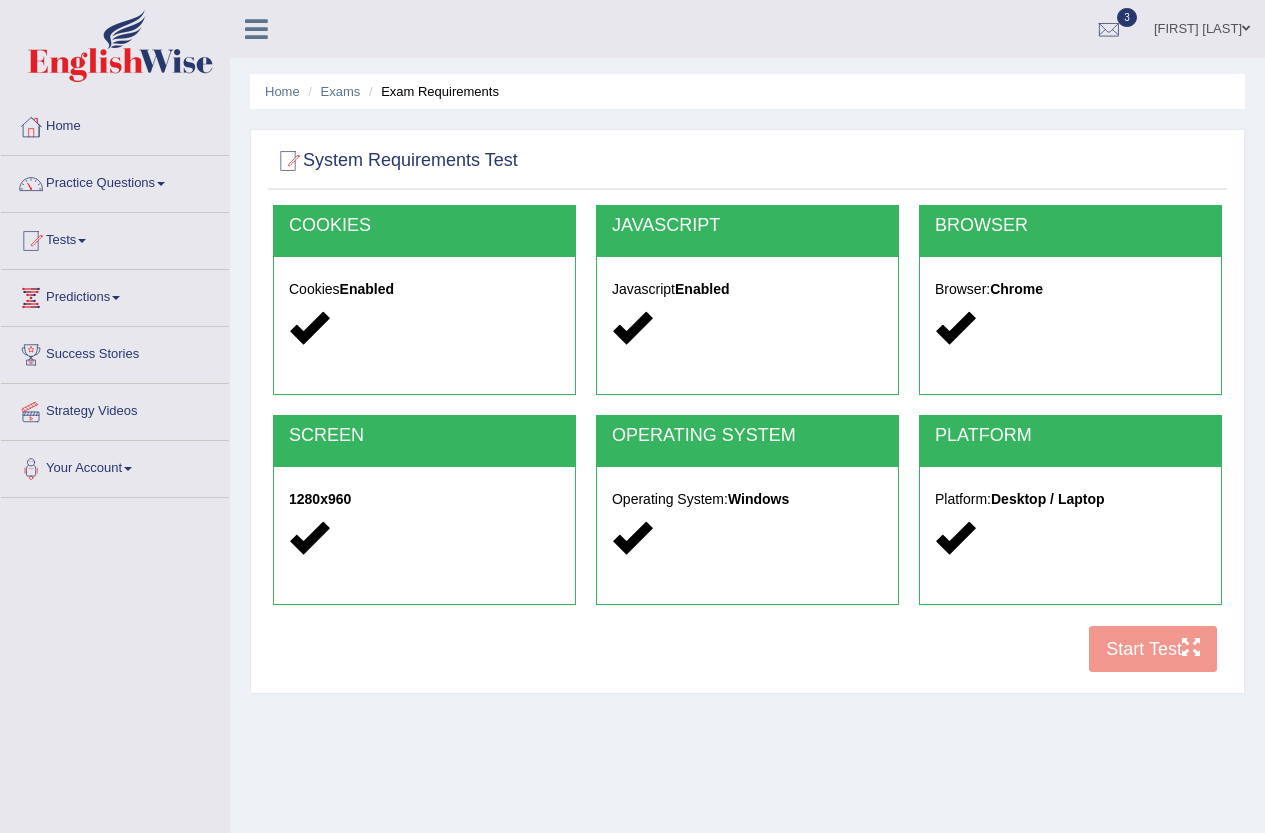 scroll, scrollTop: 0, scrollLeft: 0, axis: both 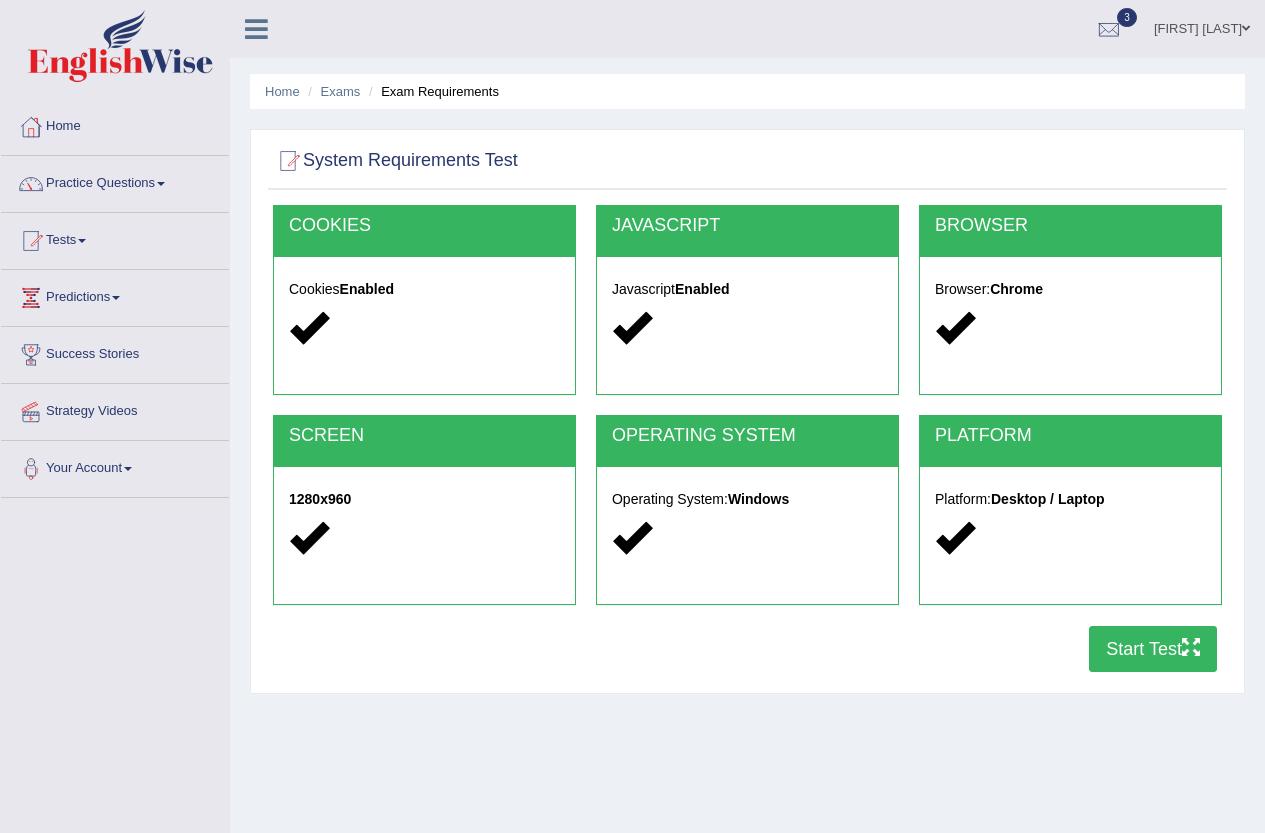 click on "Start Test" at bounding box center [1153, 649] 